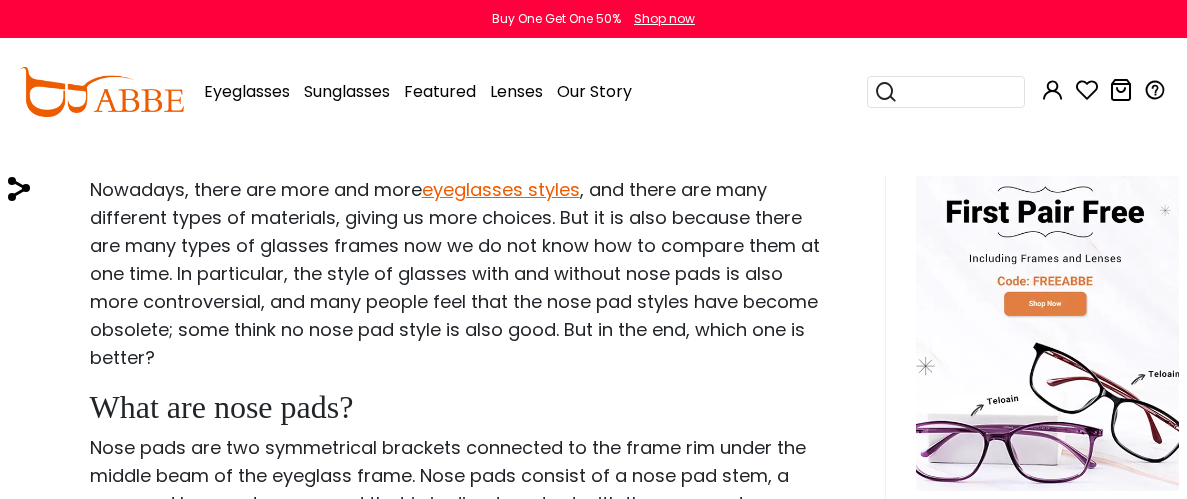scroll, scrollTop: 0, scrollLeft: 0, axis: both 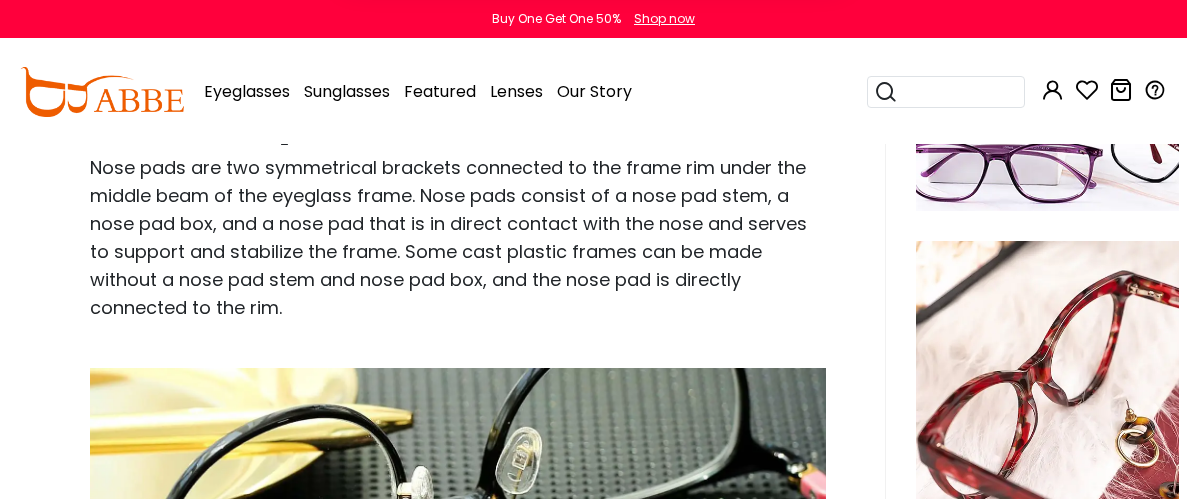 click on "Later" at bounding box center (634, 129) 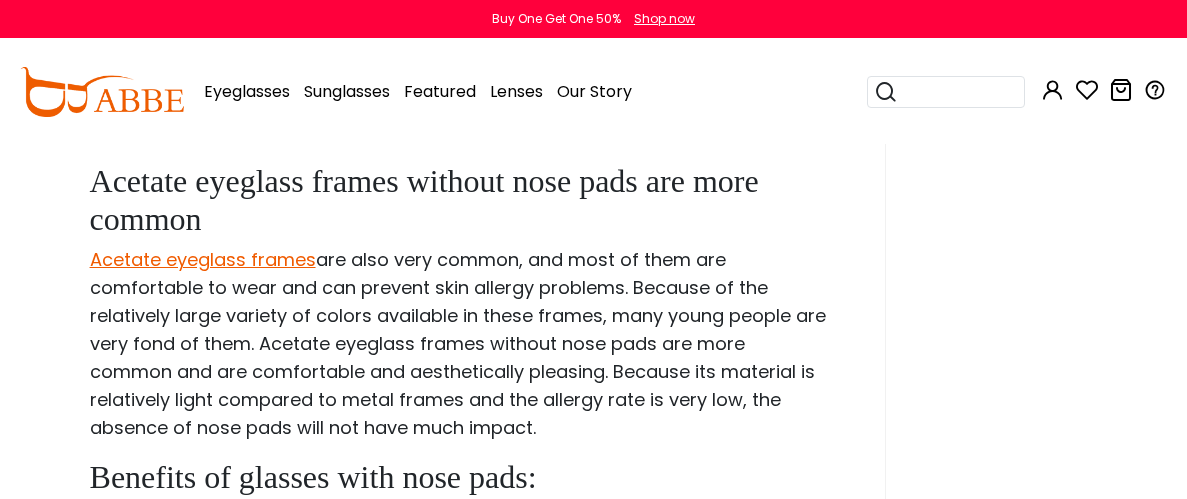 scroll, scrollTop: 1338, scrollLeft: 0, axis: vertical 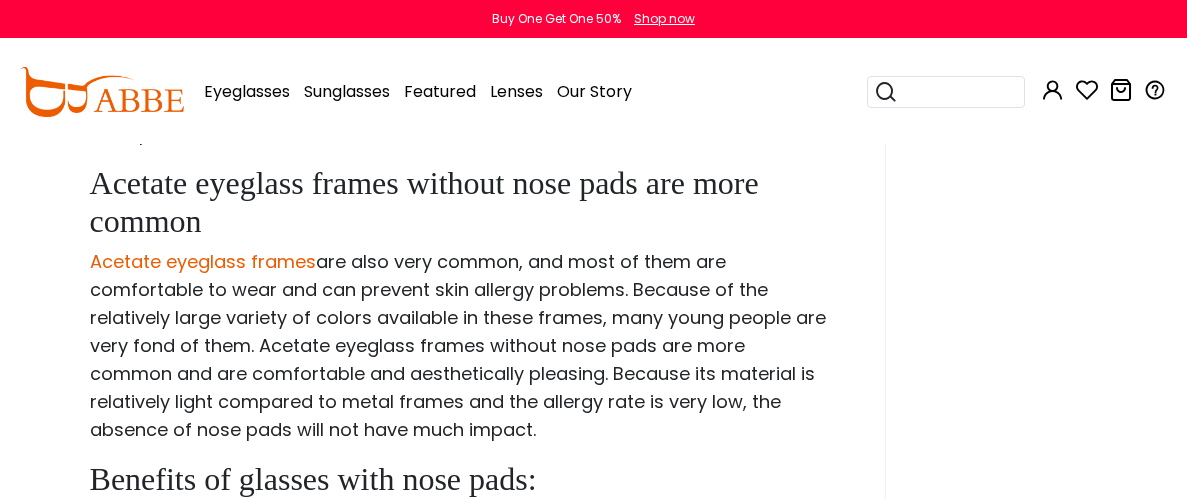 click on "Acetate eyeglass frames" at bounding box center (203, 261) 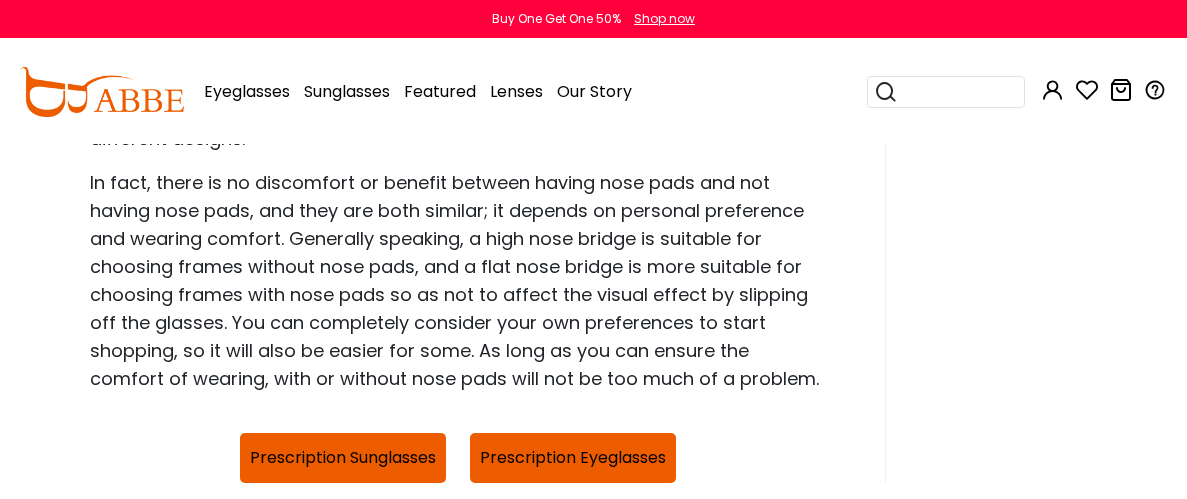 scroll, scrollTop: 2712, scrollLeft: 0, axis: vertical 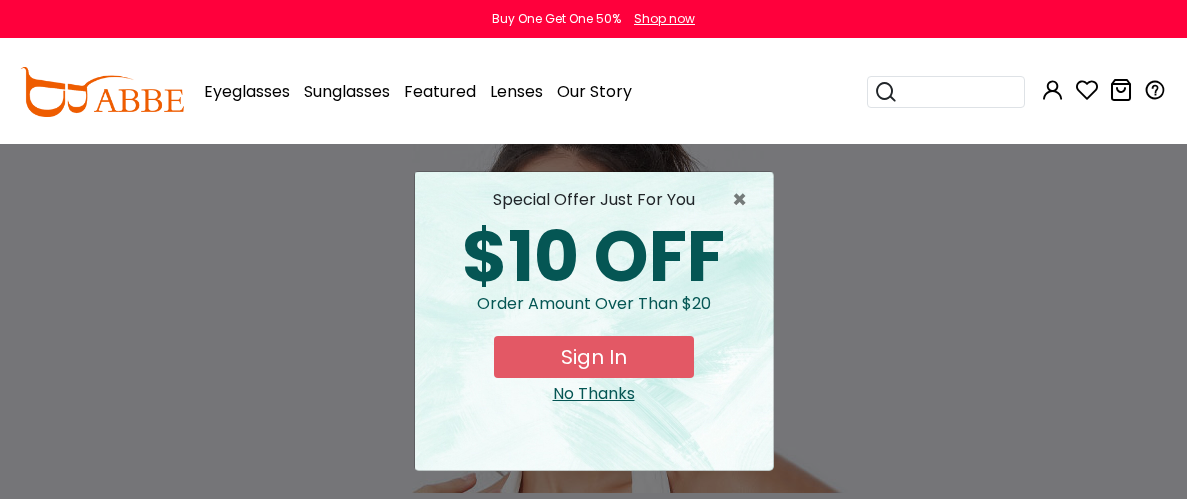 click on "No Thanks" at bounding box center [594, 394] 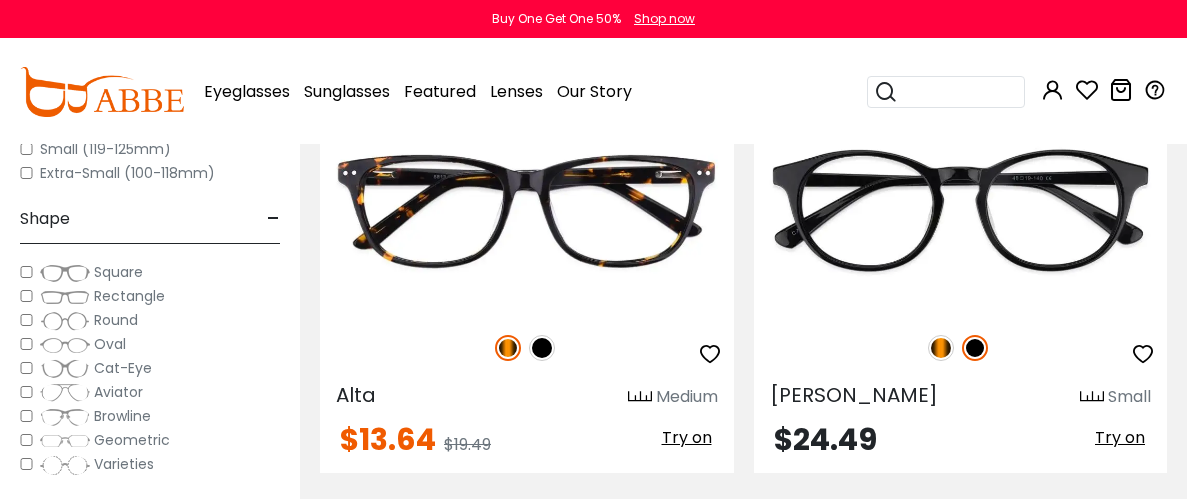 scroll, scrollTop: 7728, scrollLeft: 0, axis: vertical 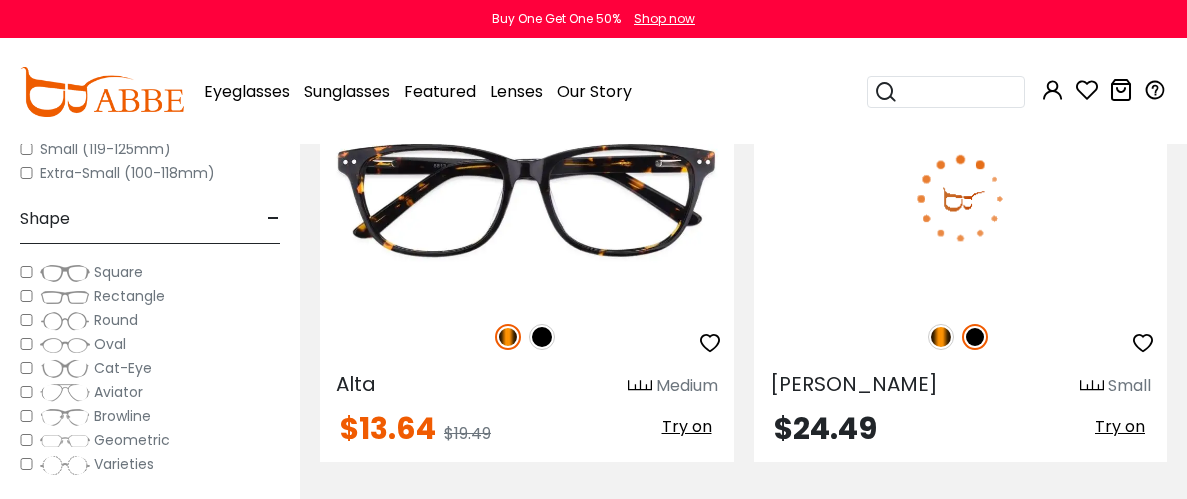 click at bounding box center (941, 337) 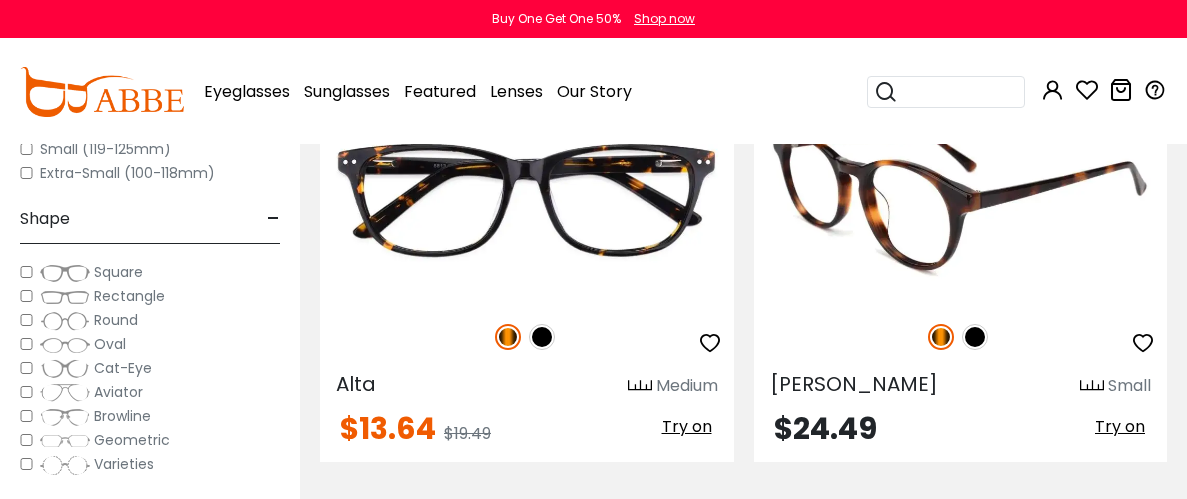click at bounding box center (975, 337) 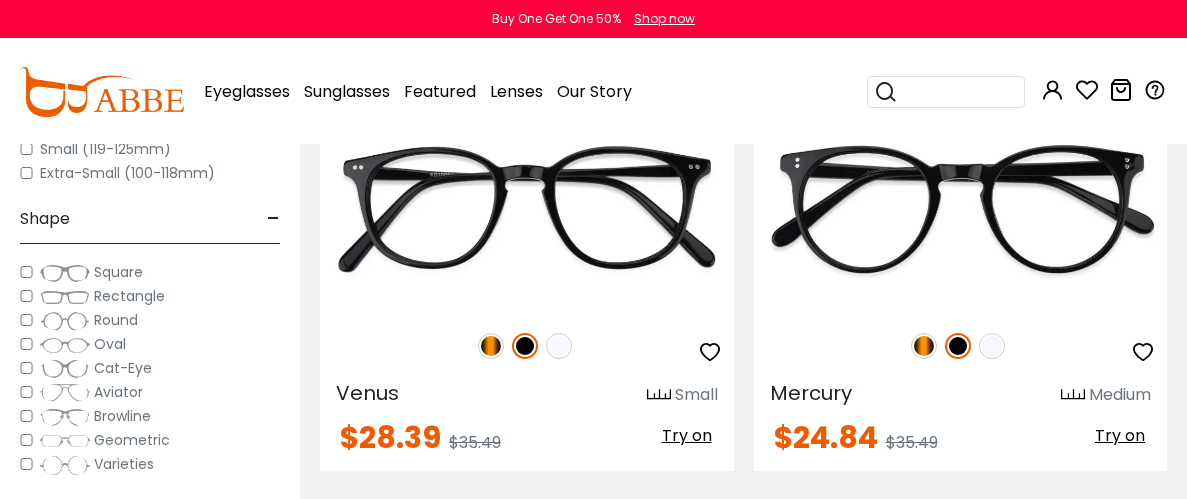 scroll, scrollTop: 13276, scrollLeft: 0, axis: vertical 